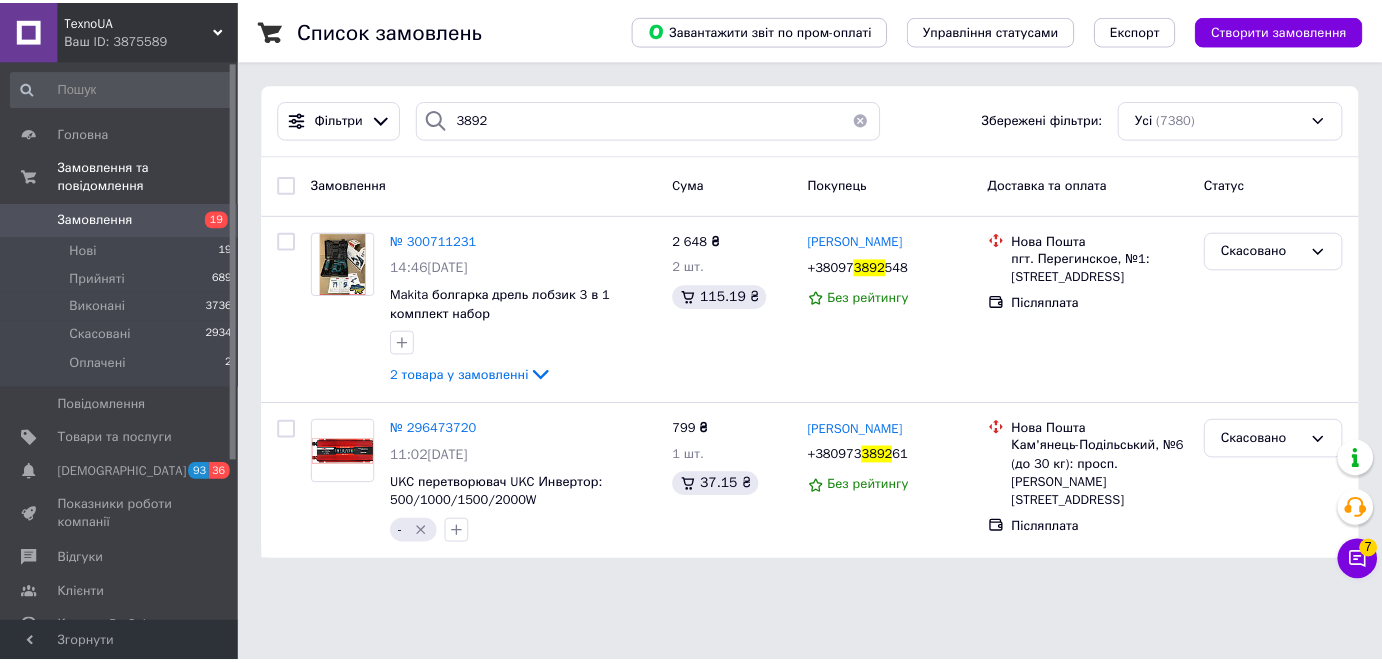 scroll, scrollTop: 0, scrollLeft: 0, axis: both 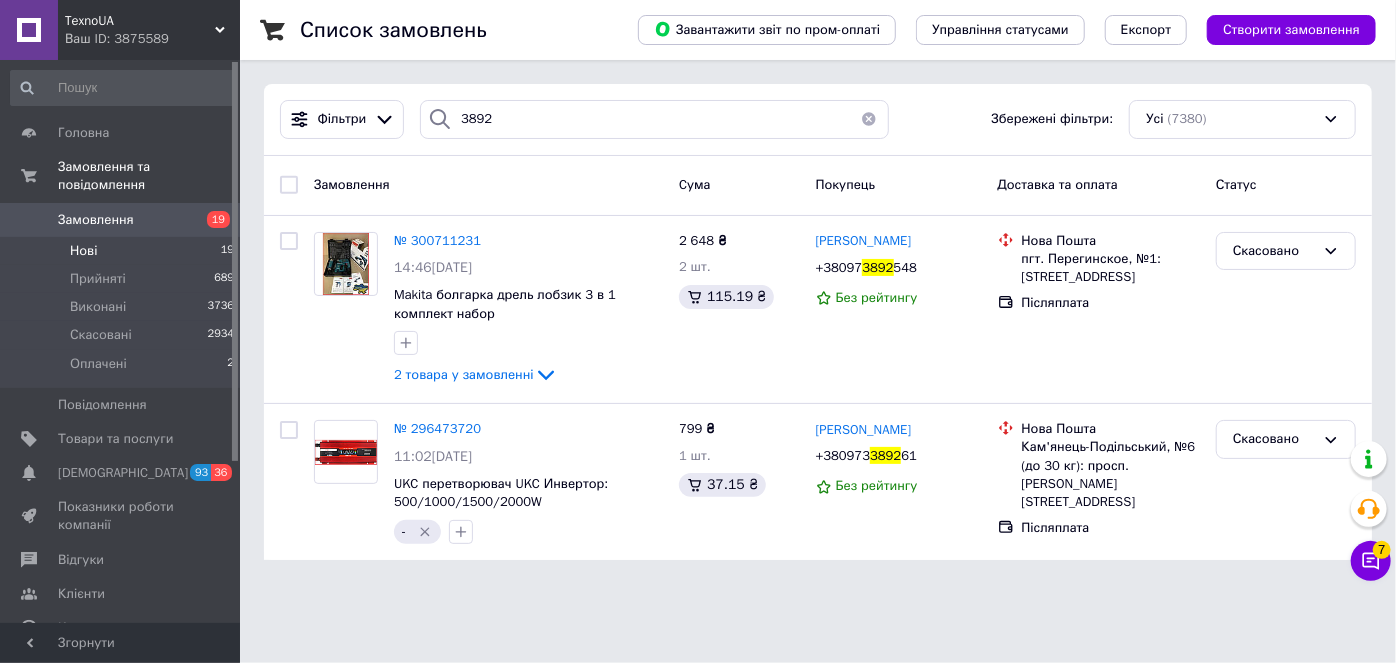 click on "Нові 19" at bounding box center [123, 251] 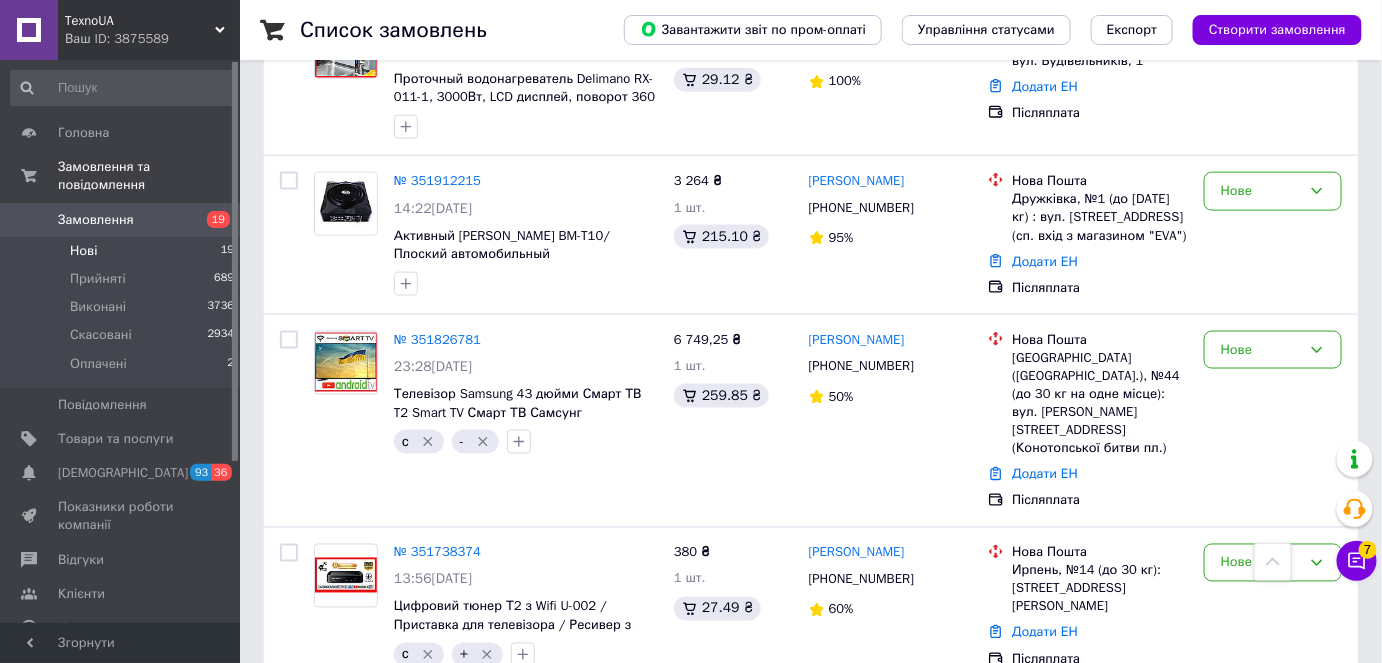 scroll, scrollTop: 363, scrollLeft: 0, axis: vertical 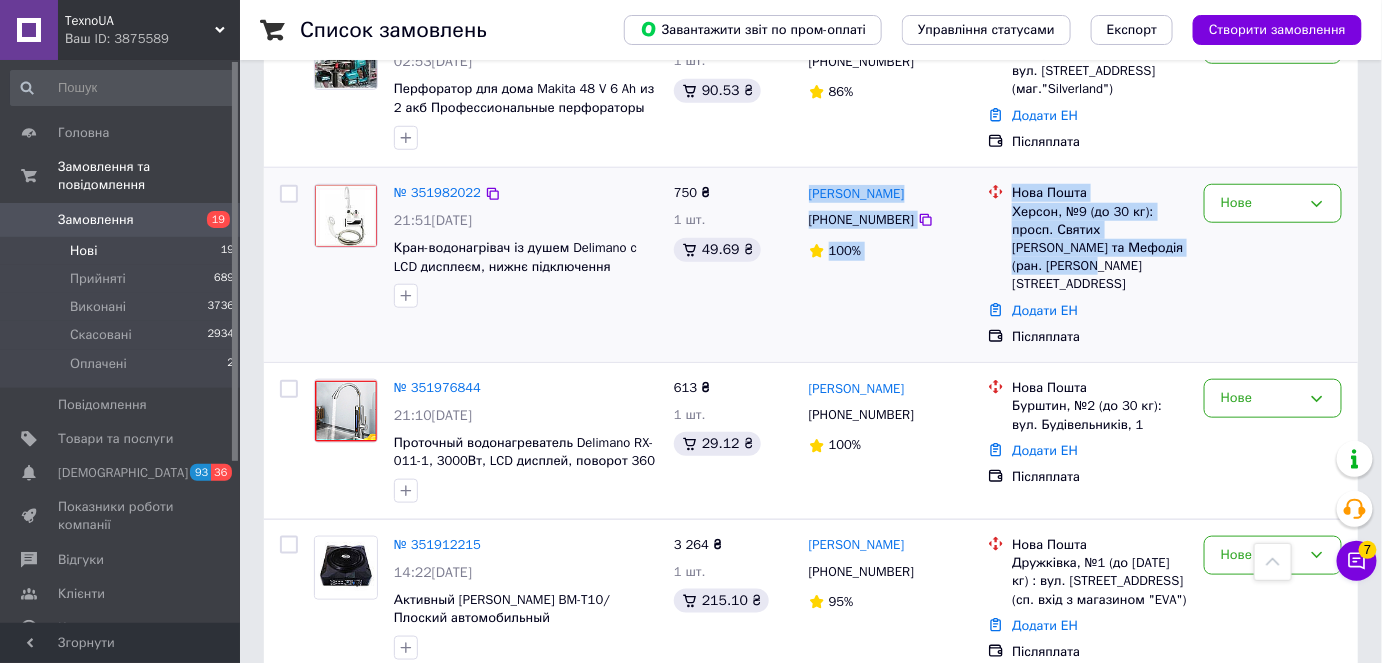 drag, startPoint x: 1144, startPoint y: 230, endPoint x: 801, endPoint y: 166, distance: 348.91977 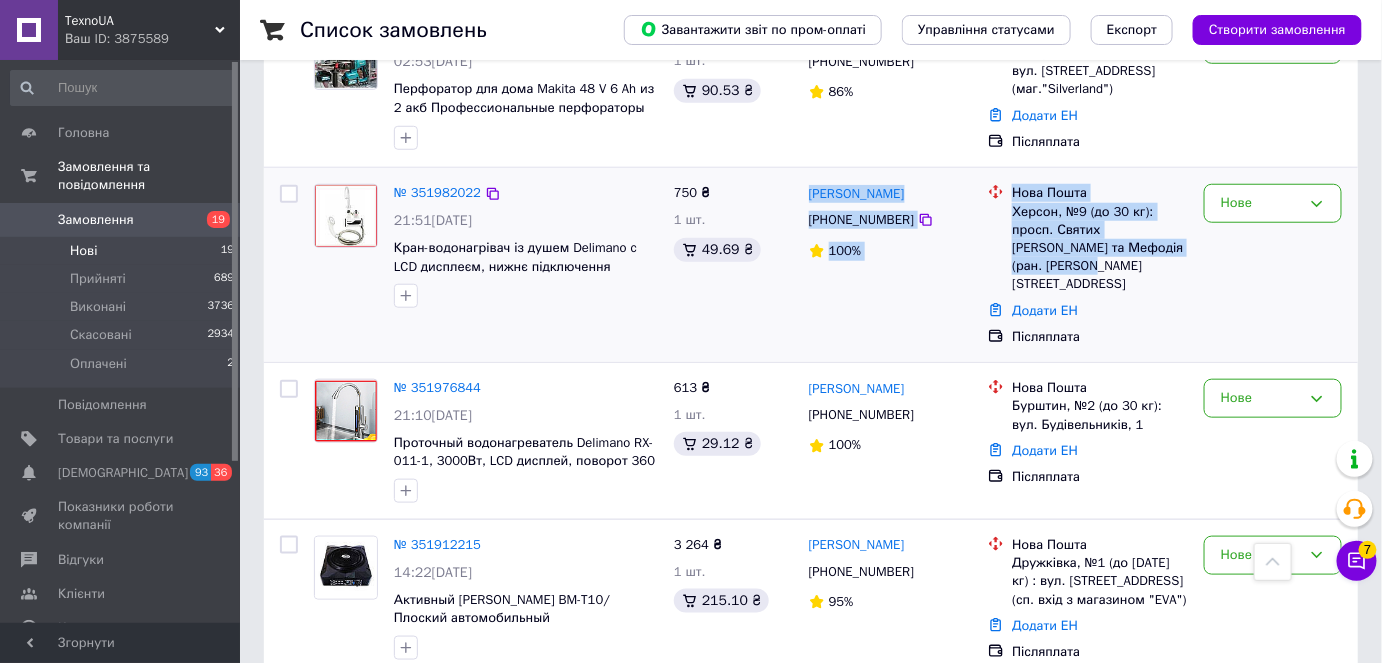 click on "№ 351982022 21:51, 09.07.2025 Кран-водонагрівач із душем Delimano c LCD дисплеєм, нижнє підключення 750 ₴ 1 шт. 49.69 ₴ Владимир Куховаров +380994495601 100% Нова Пошта Херсон, №9 (до 30 кг): просп. Святих Кирила та Мефодія (ран. Димитрова), 19 Додати ЕН Післяплата Нове" at bounding box center [811, 265] 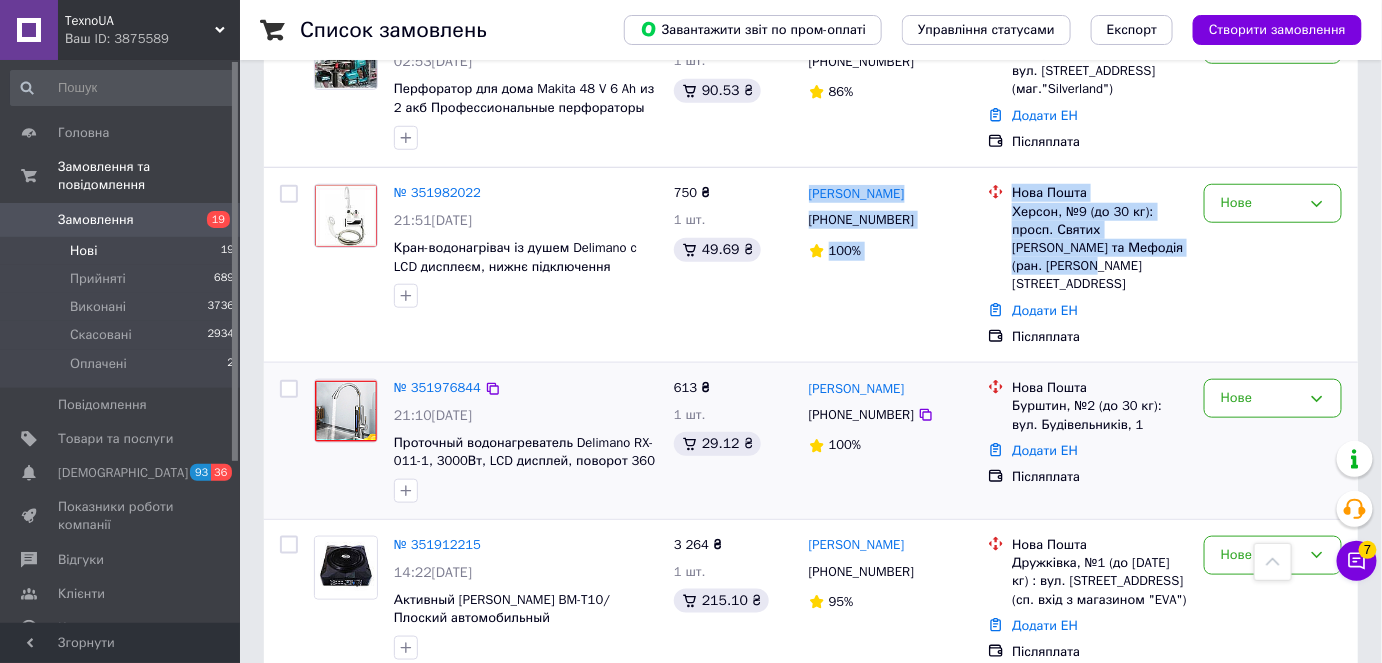 copy on "Владимир Куховаров +380994495601 100% Нова Пошта Херсон, №9 (до 30 кг): просп. Святих Кирила та Мефодія (ран. Димитрова), 19" 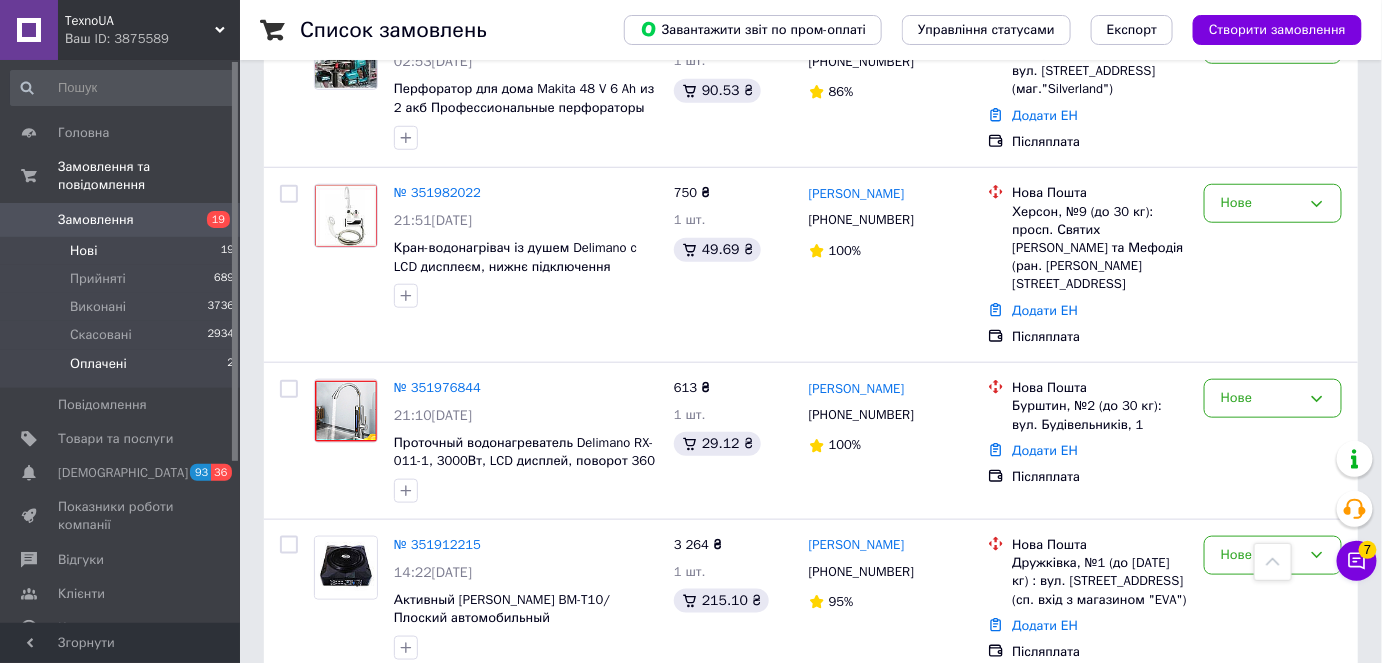 click on "Оплачені 2" at bounding box center [123, 369] 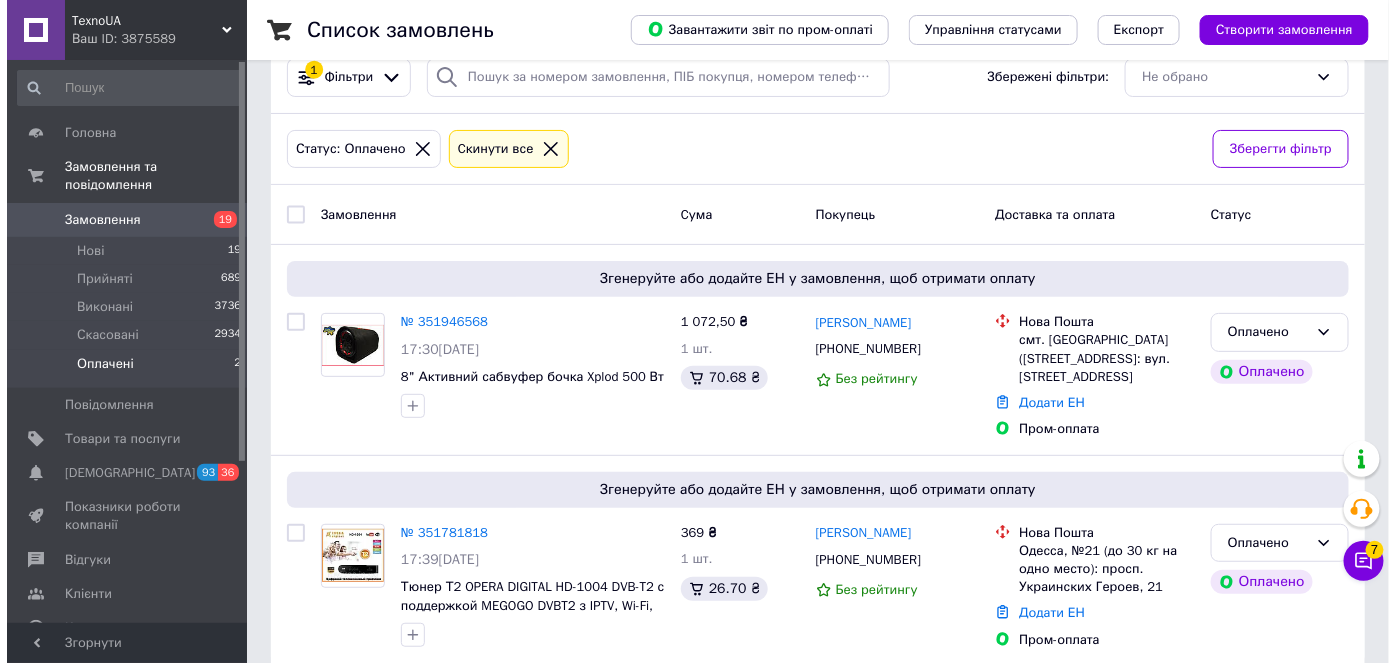 scroll, scrollTop: 0, scrollLeft: 0, axis: both 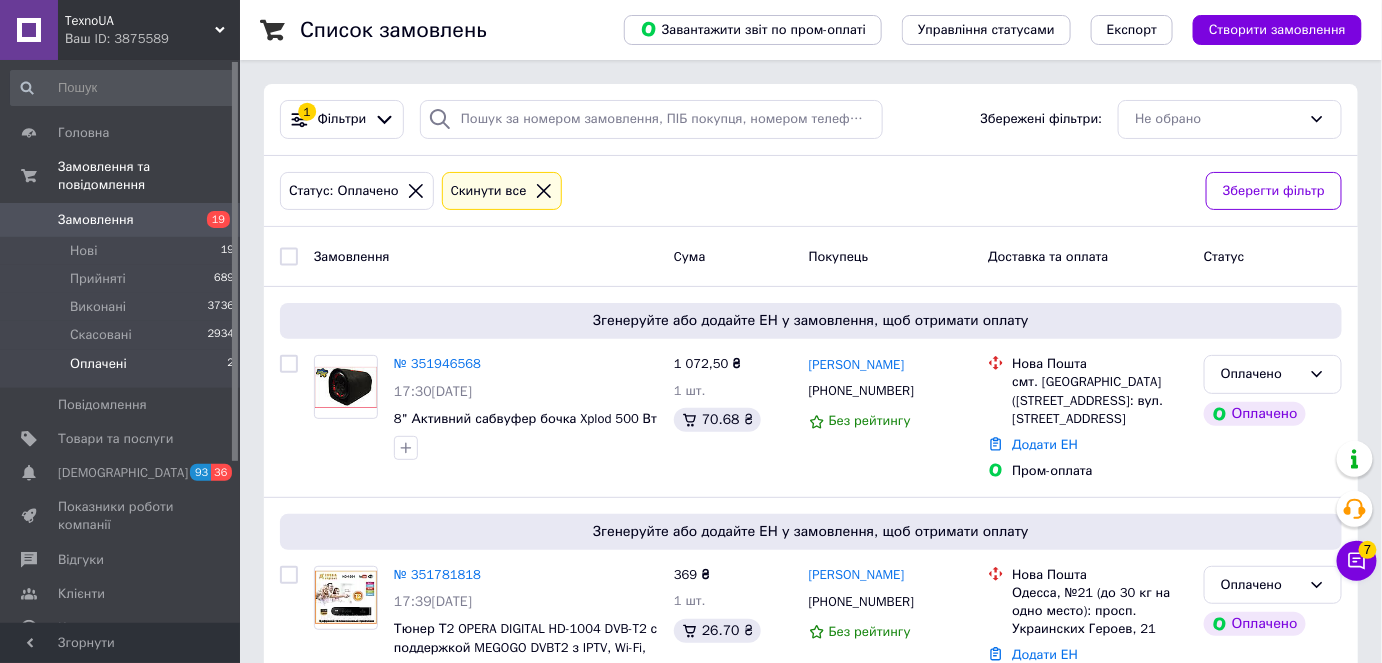 click on "Замовлення 19" at bounding box center (123, 220) 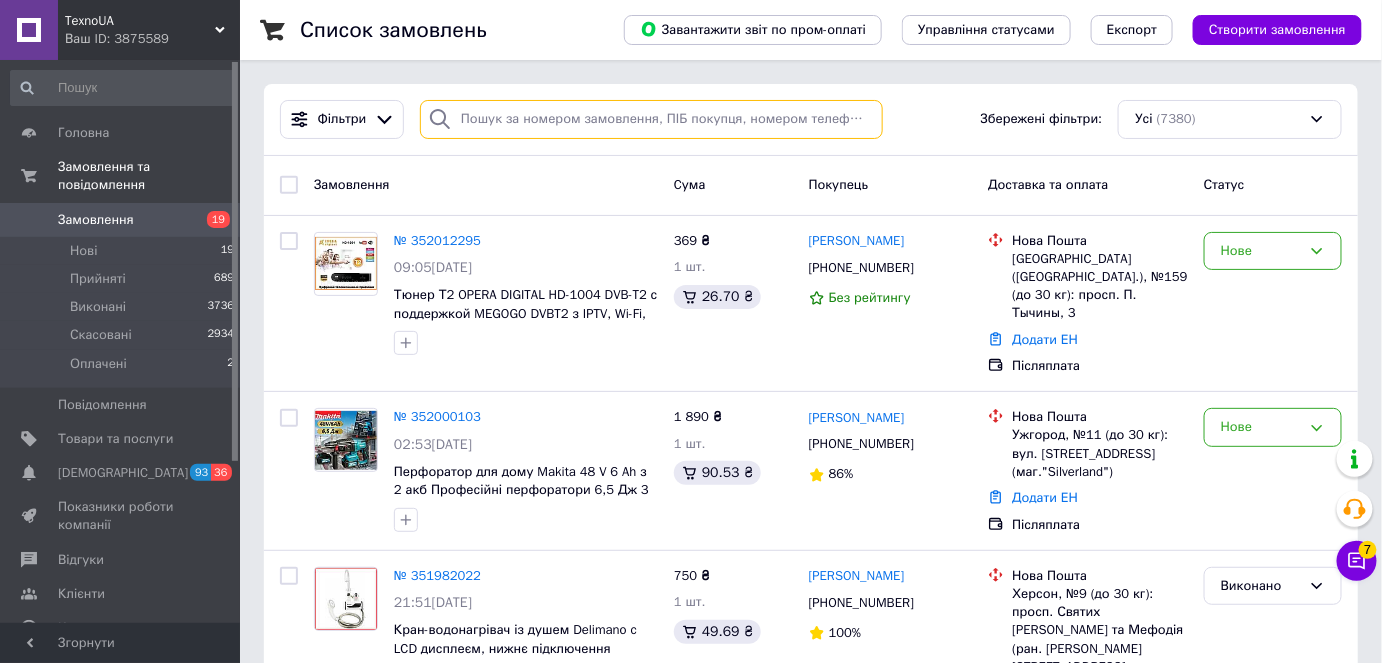 click at bounding box center (651, 119) 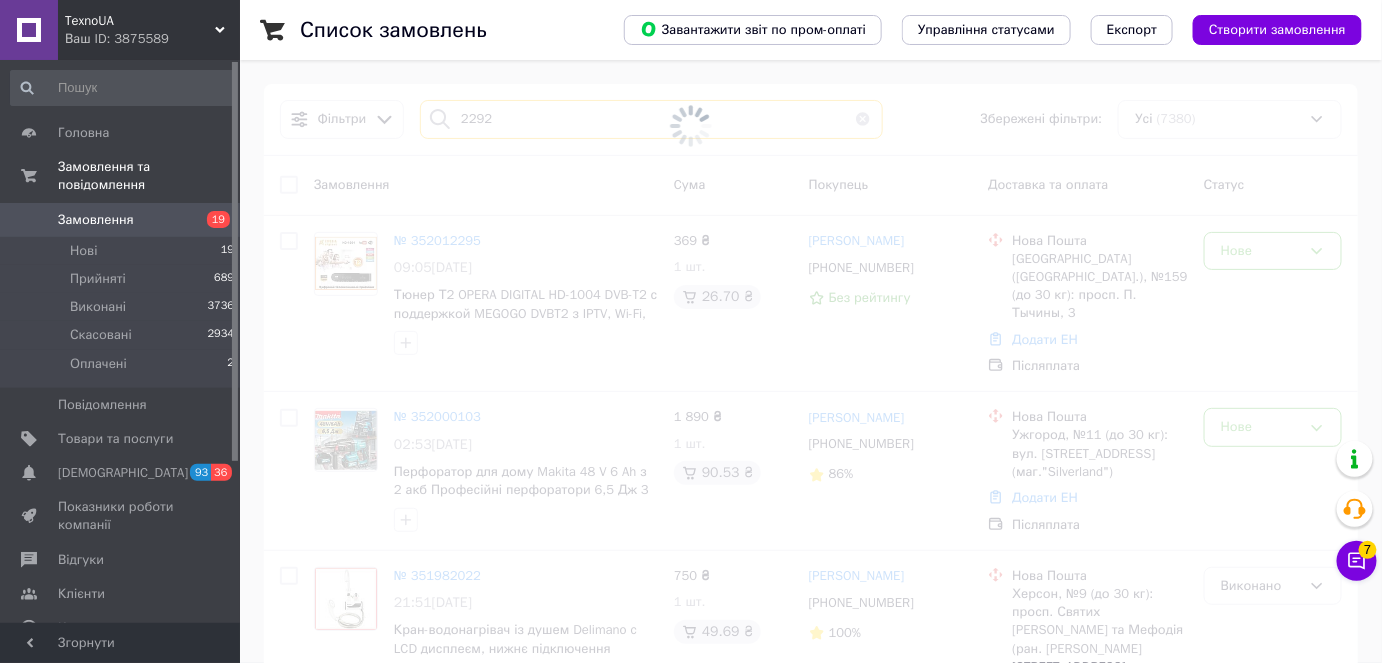 type on "2292" 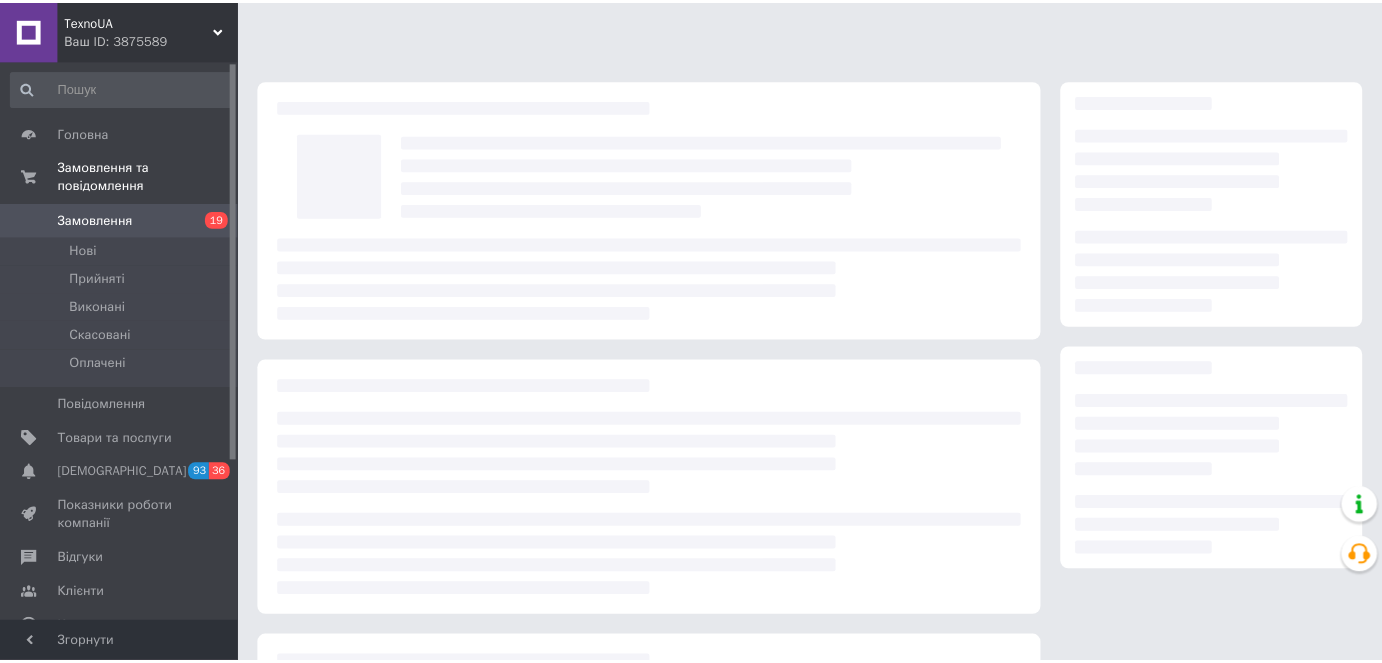 scroll, scrollTop: 0, scrollLeft: 0, axis: both 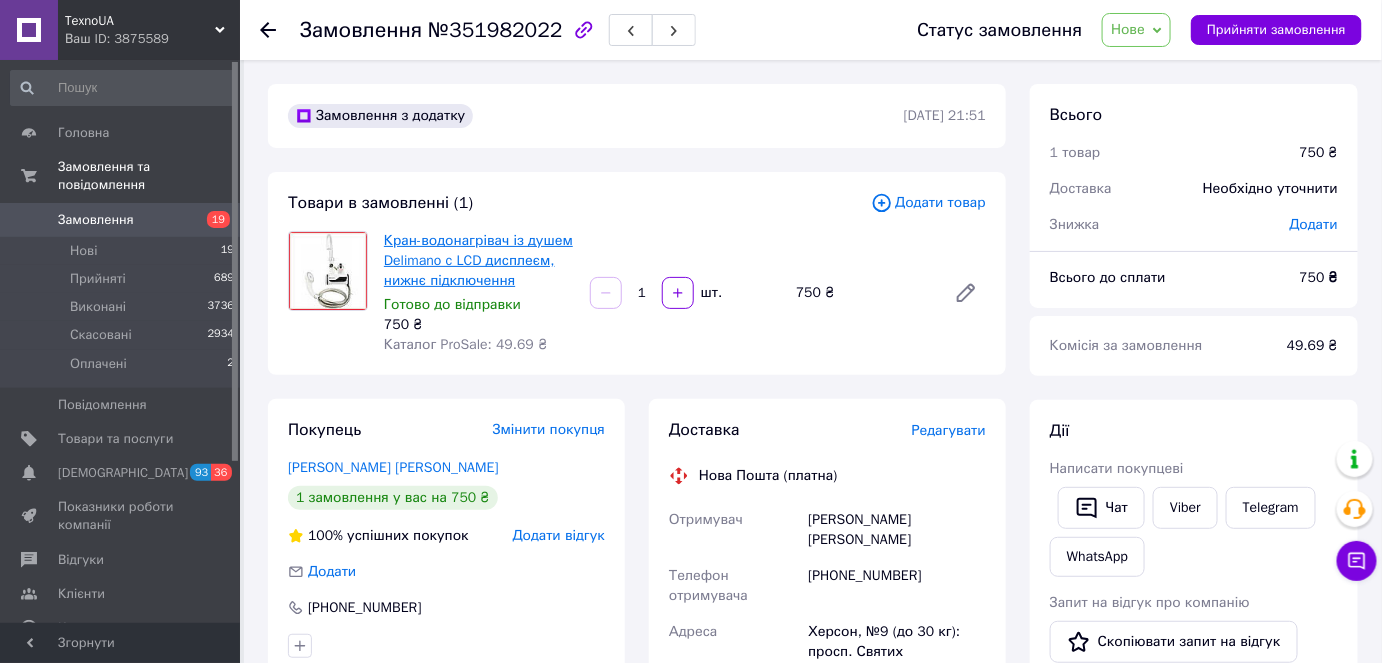 click on "Кран-водонагрівач із душем Delimano c LCD дисплеєм, нижнє підключення" at bounding box center (478, 260) 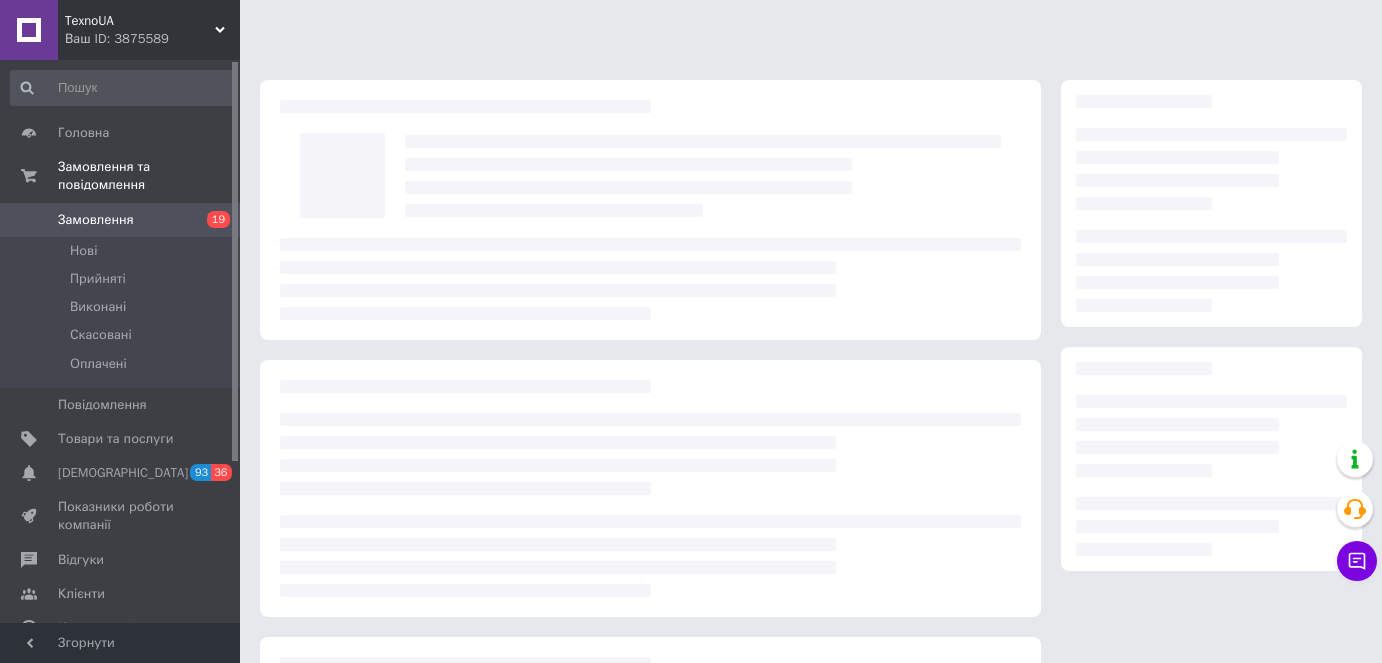 scroll, scrollTop: 0, scrollLeft: 0, axis: both 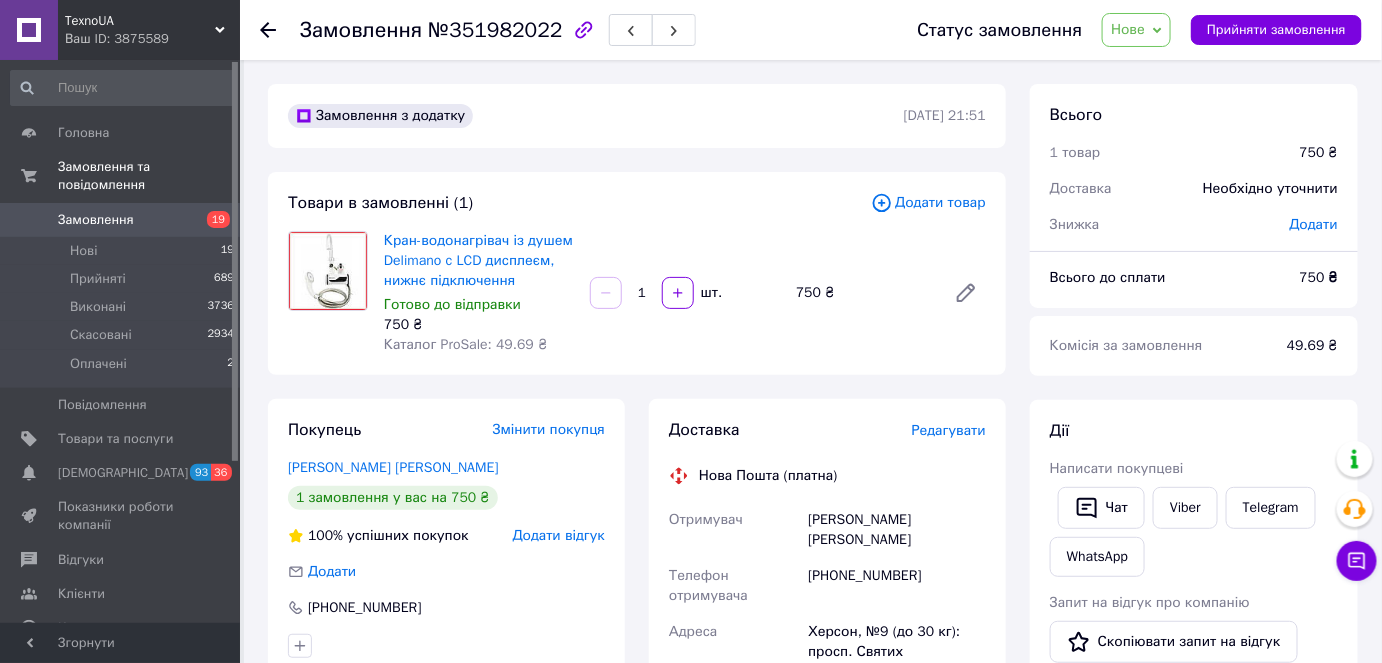 click on "Нове" at bounding box center [1136, 30] 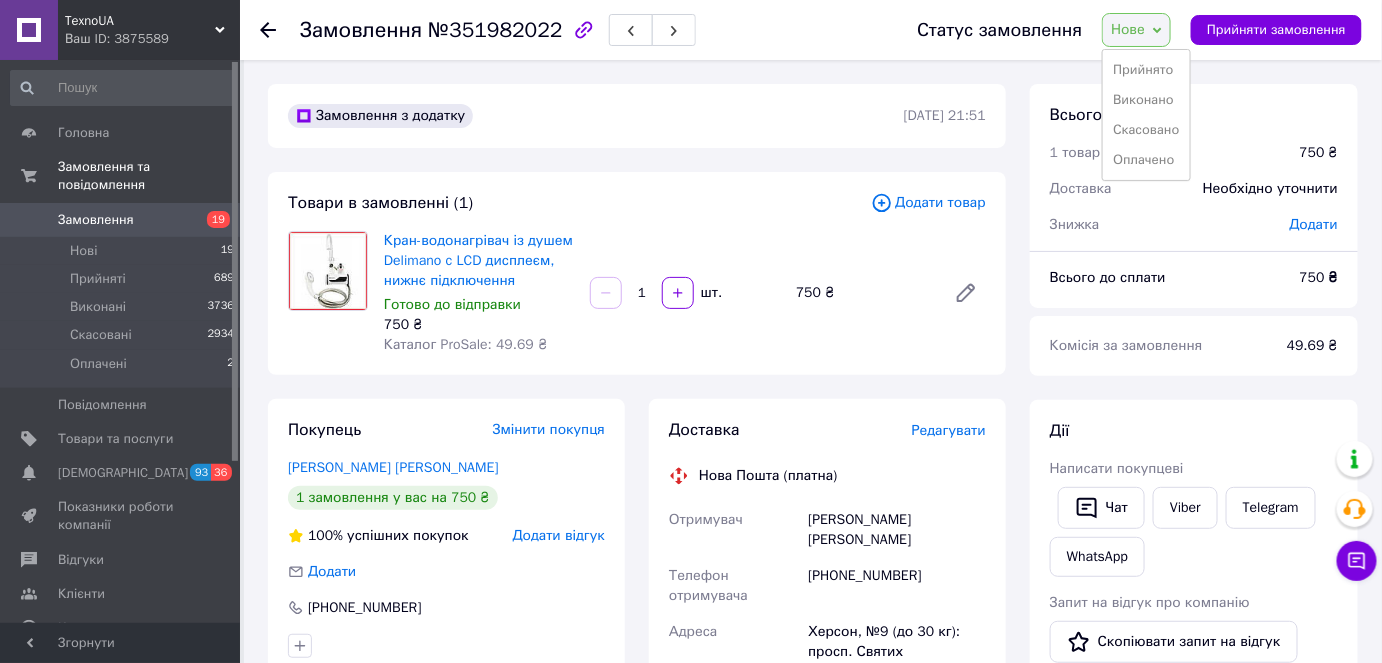 click on "Виконано" at bounding box center [1146, 100] 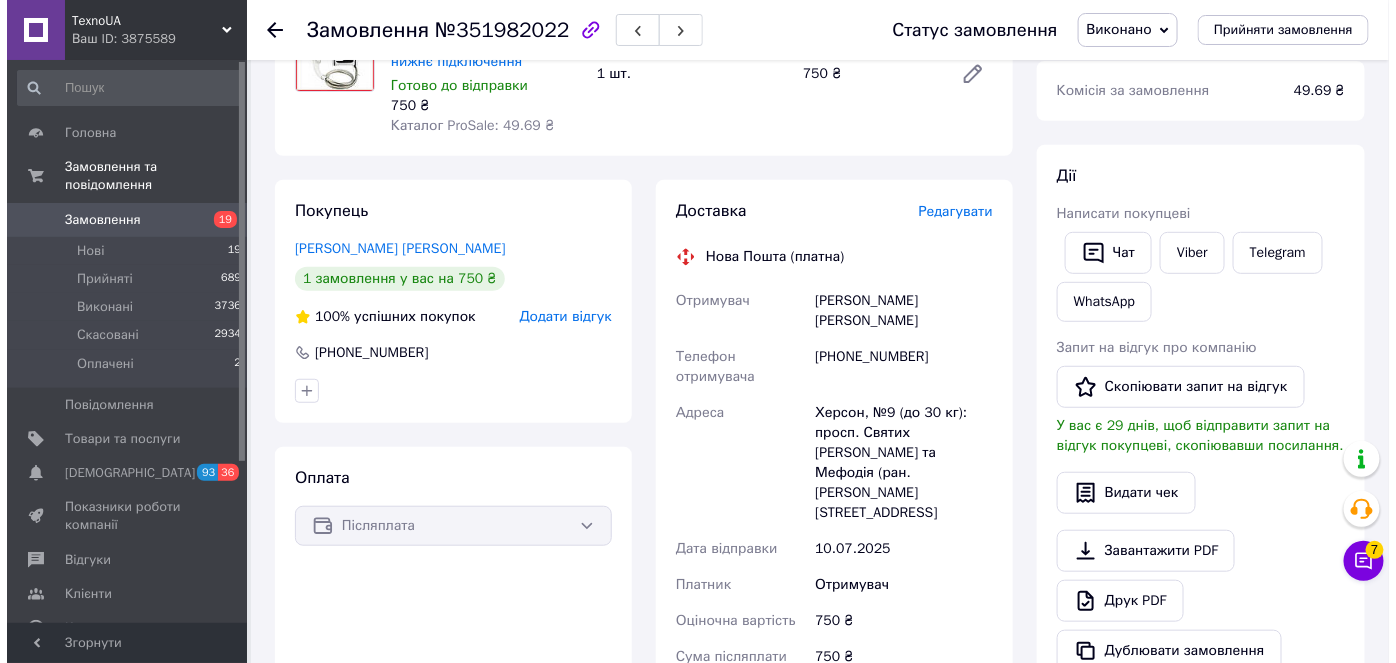 scroll, scrollTop: 272, scrollLeft: 0, axis: vertical 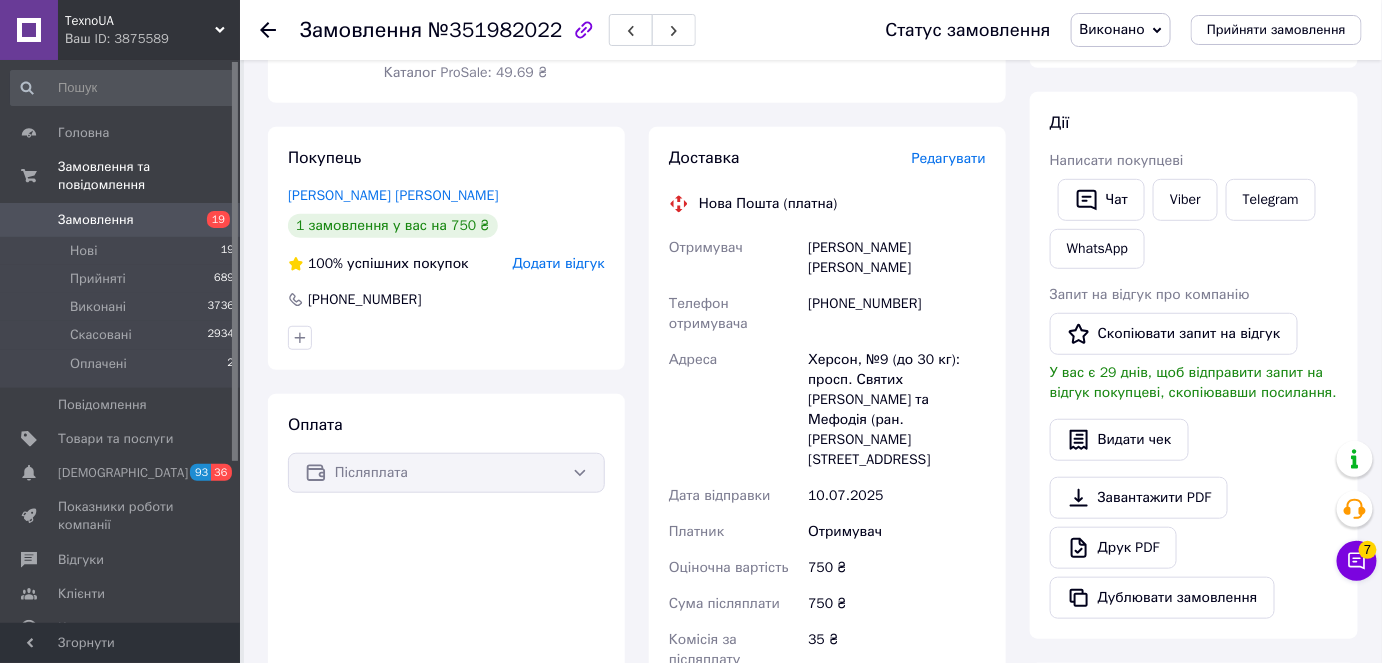 click on "Додати відгук" at bounding box center (559, 263) 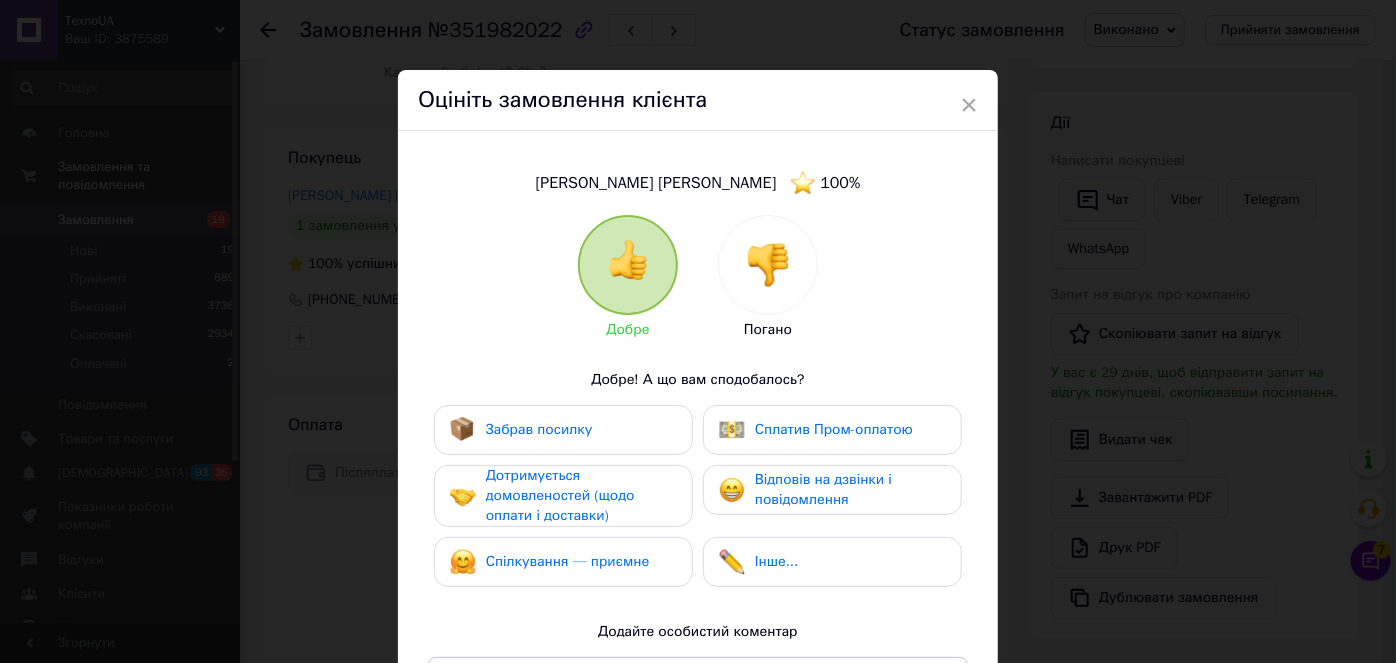 click on "Дотримується домовленостей (щодо оплати і доставки)" at bounding box center (560, 495) 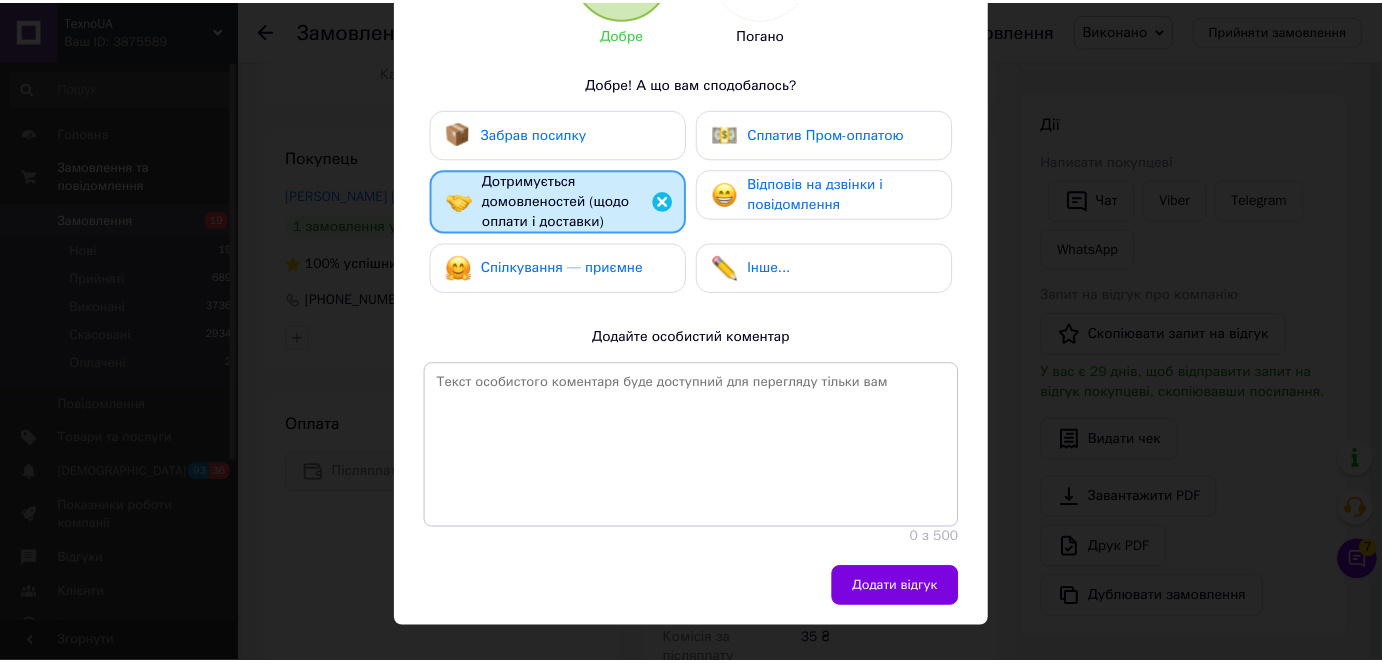 scroll, scrollTop: 330, scrollLeft: 0, axis: vertical 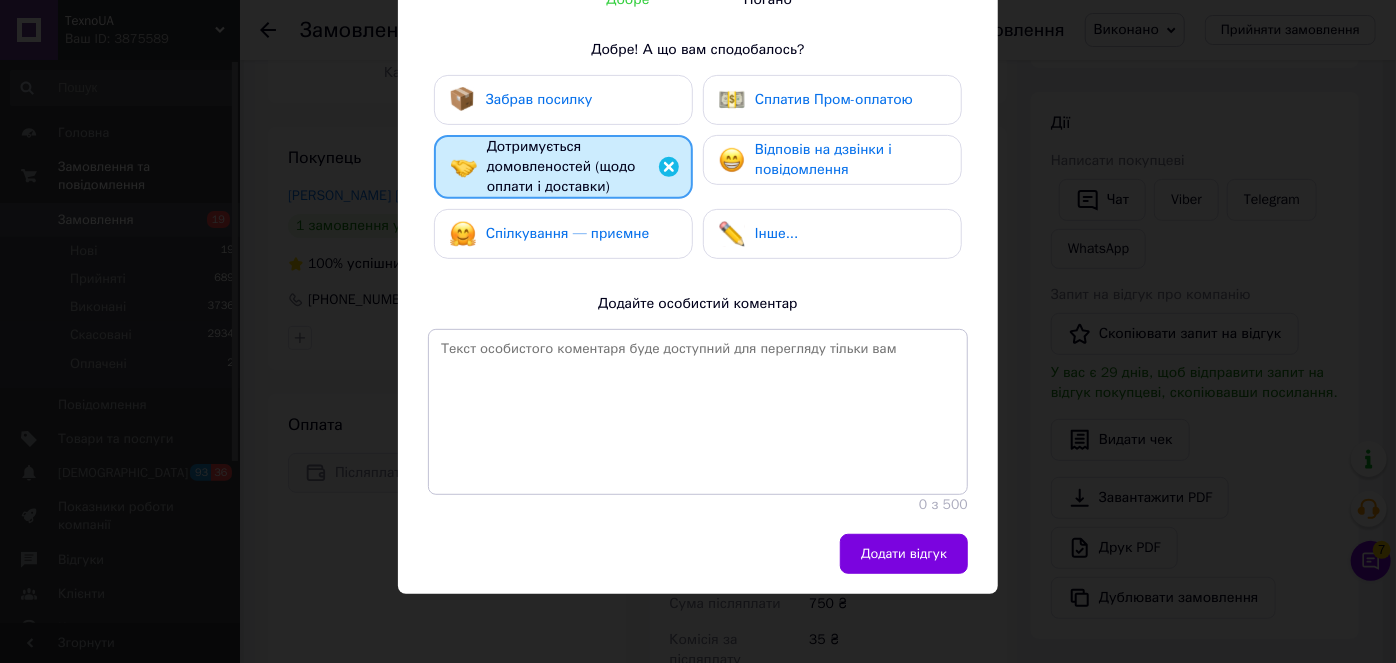 click on "Куховаров Владимир 100 % Добре Погано Добре! А що вам сподобалось? Забрав посилку Сплатив Пром-оплатою Дотримується домовленостей (щодо оплати і доставки) Відповів на дзвінки і повідомлення Спілкування — приємне Інше... Додайте особистий коментар 0   з   500" at bounding box center [698, 167] 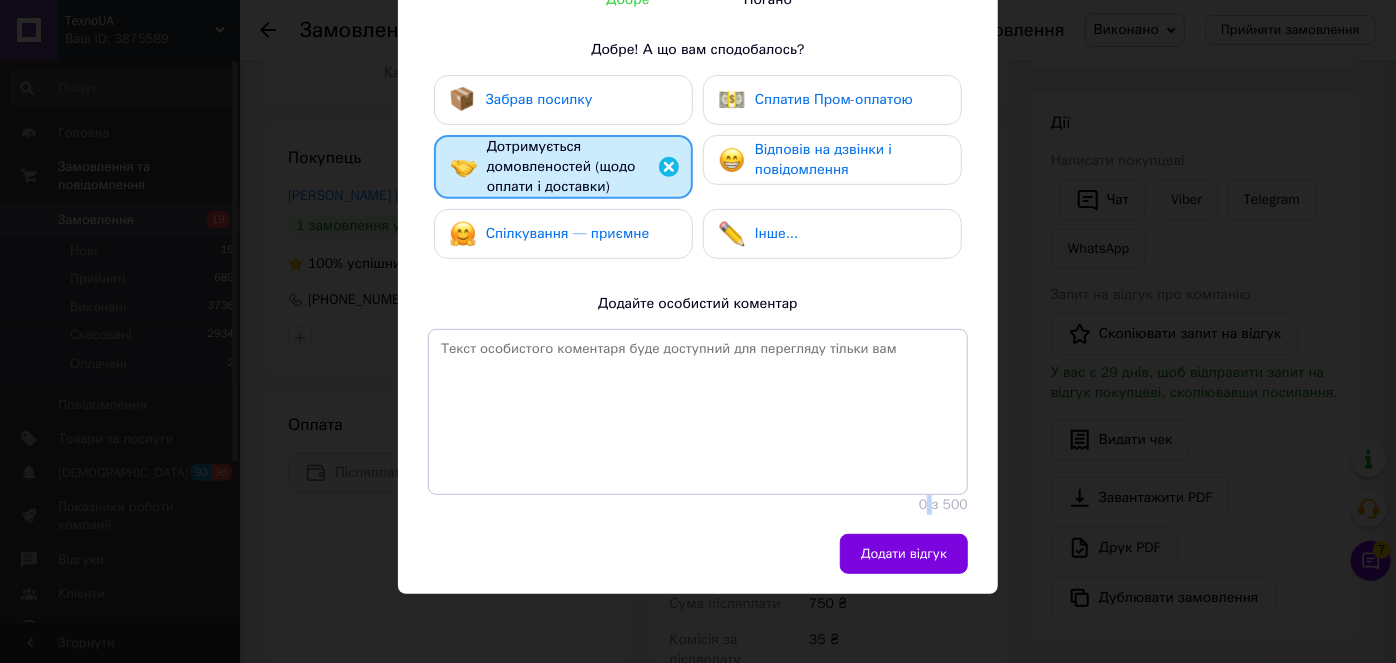 click on "Куховаров Владимир 100 % Добре Погано Добре! А що вам сподобалось? Забрав посилку Сплатив Пром-оплатою Дотримується домовленостей (щодо оплати і доставки) Відповів на дзвінки і повідомлення Спілкування — приємне Інше... Додайте особистий коментар 0   з   500" at bounding box center [698, 167] 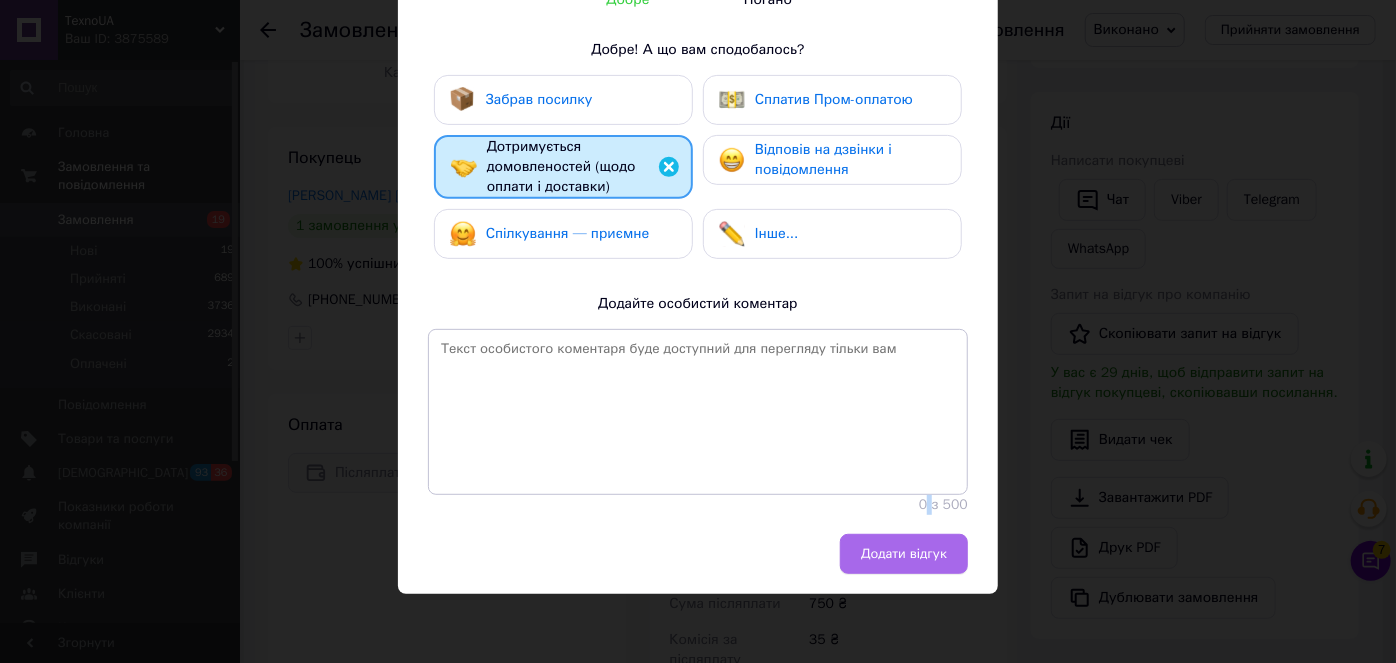 click on "Додати відгук" at bounding box center (904, 554) 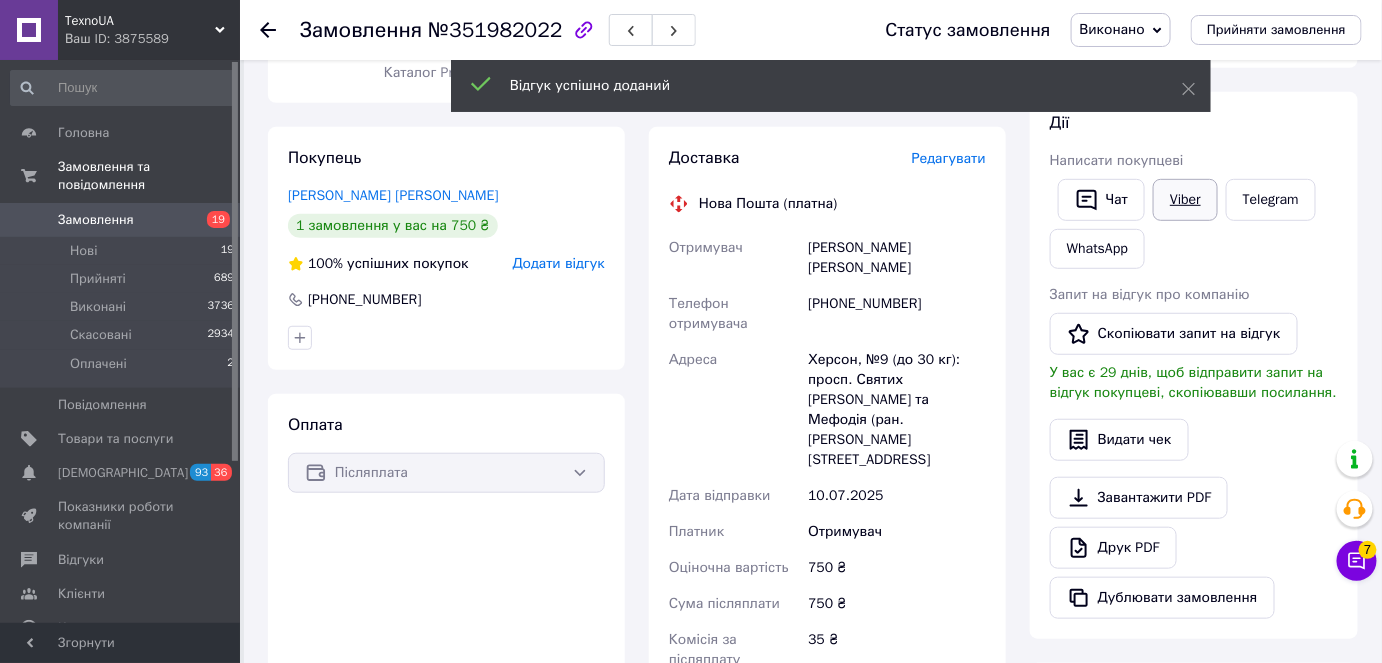 click on "Viber" at bounding box center (1185, 200) 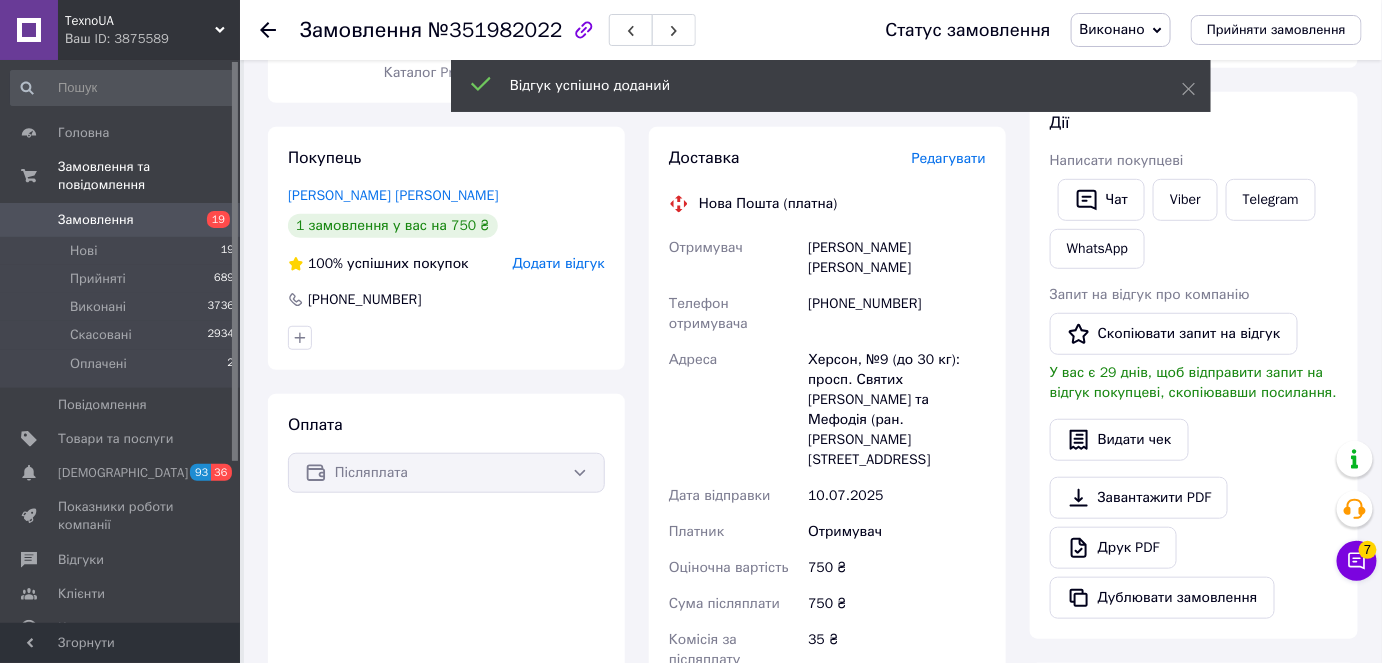 drag, startPoint x: 1200, startPoint y: 192, endPoint x: 1165, endPoint y: 360, distance: 171.60712 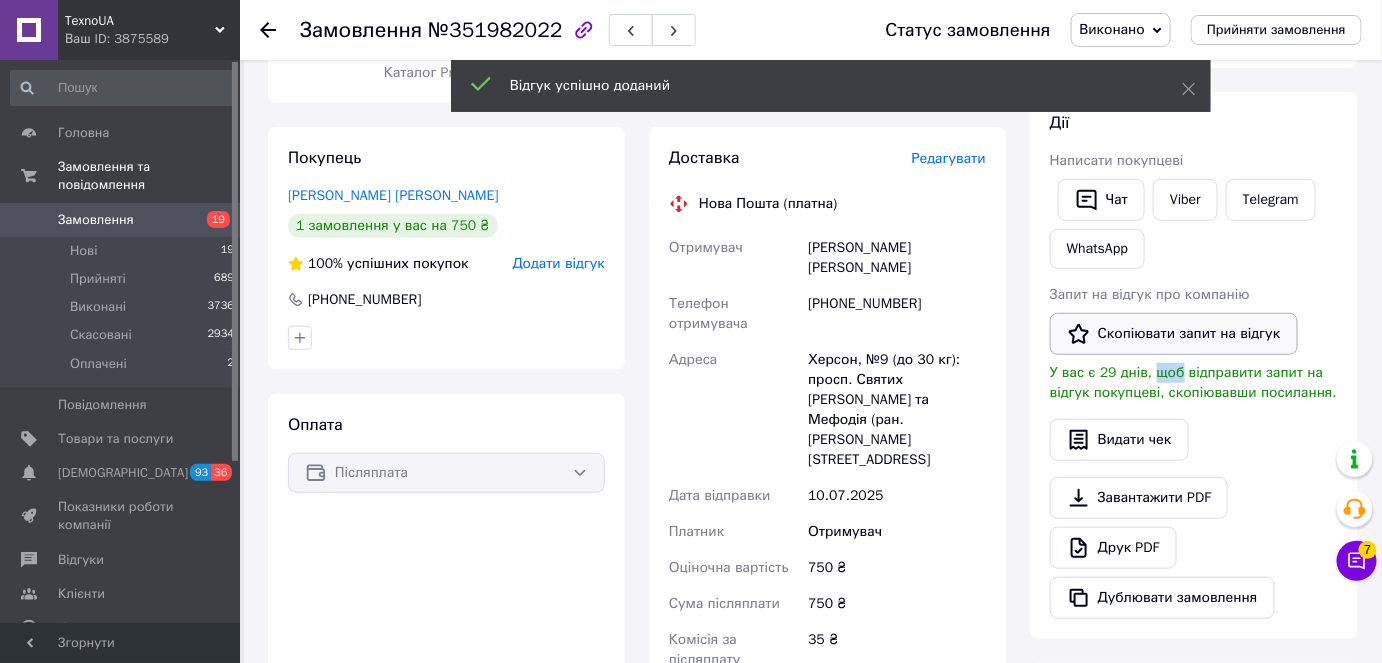 click on "Запит на відгук про компанію   Скопіювати запит на відгук У вас є 29 днів, щоб відправити запит на відгук покупцеві, скопіювавши посилання." at bounding box center [1194, 344] 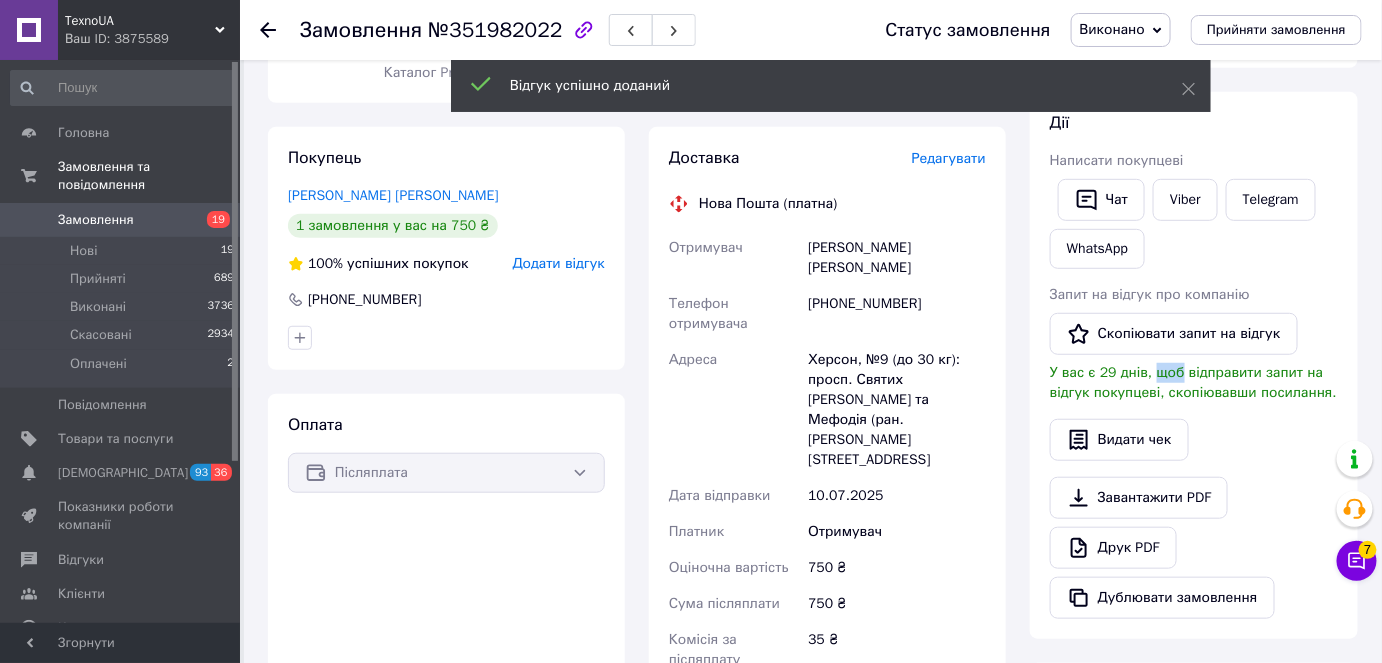 drag, startPoint x: 1159, startPoint y: 339, endPoint x: 1118, endPoint y: 384, distance: 60.876926 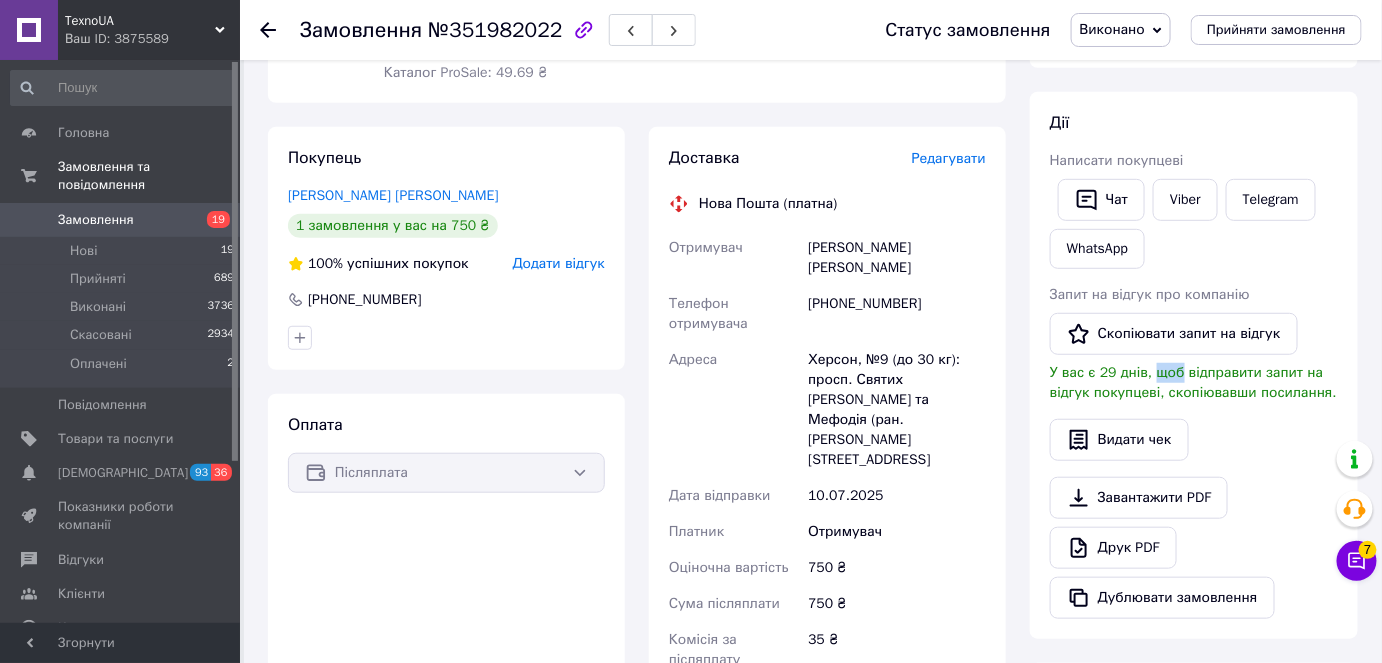 type 